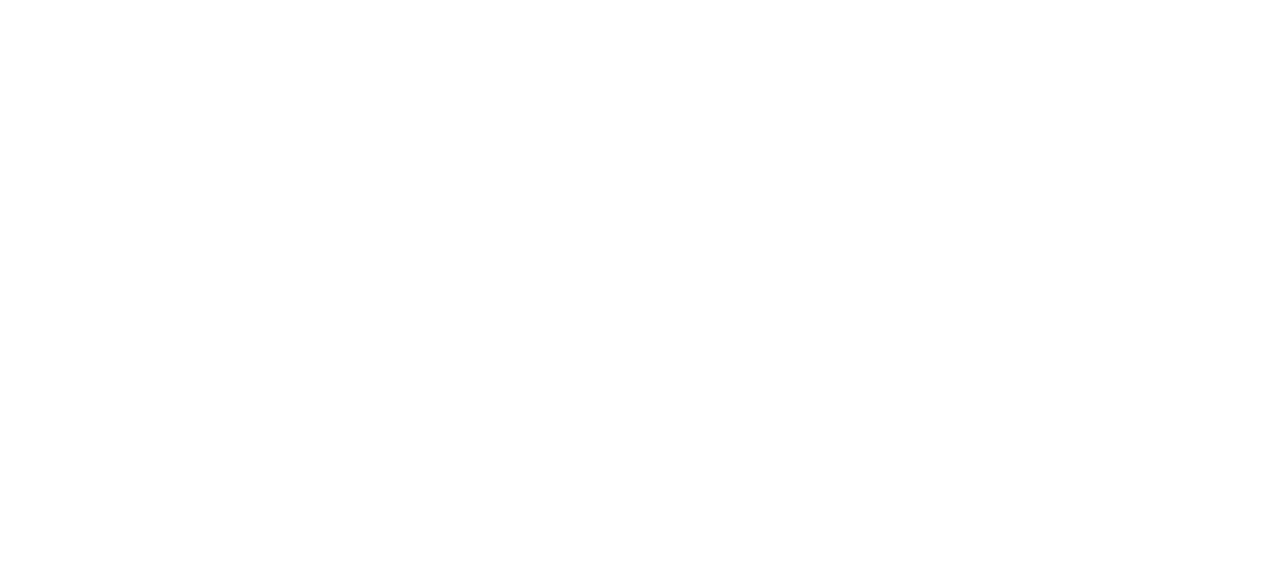 scroll, scrollTop: 0, scrollLeft: 0, axis: both 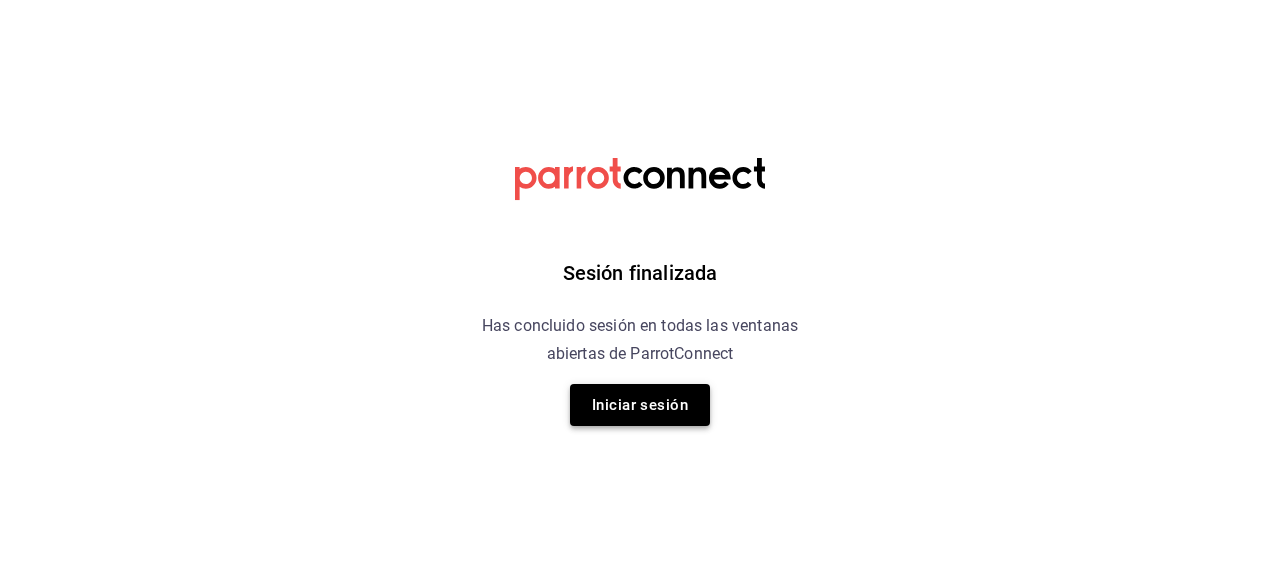 click on "Iniciar sesión" at bounding box center [640, 405] 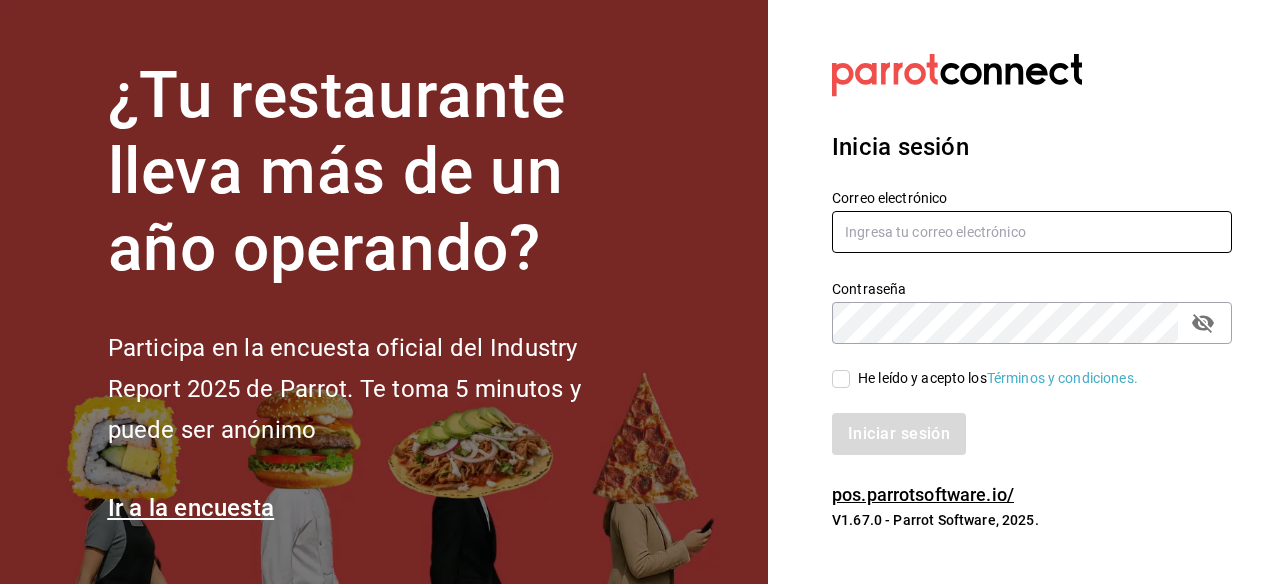 type on "gerenteoperaciones@donmacizo.com" 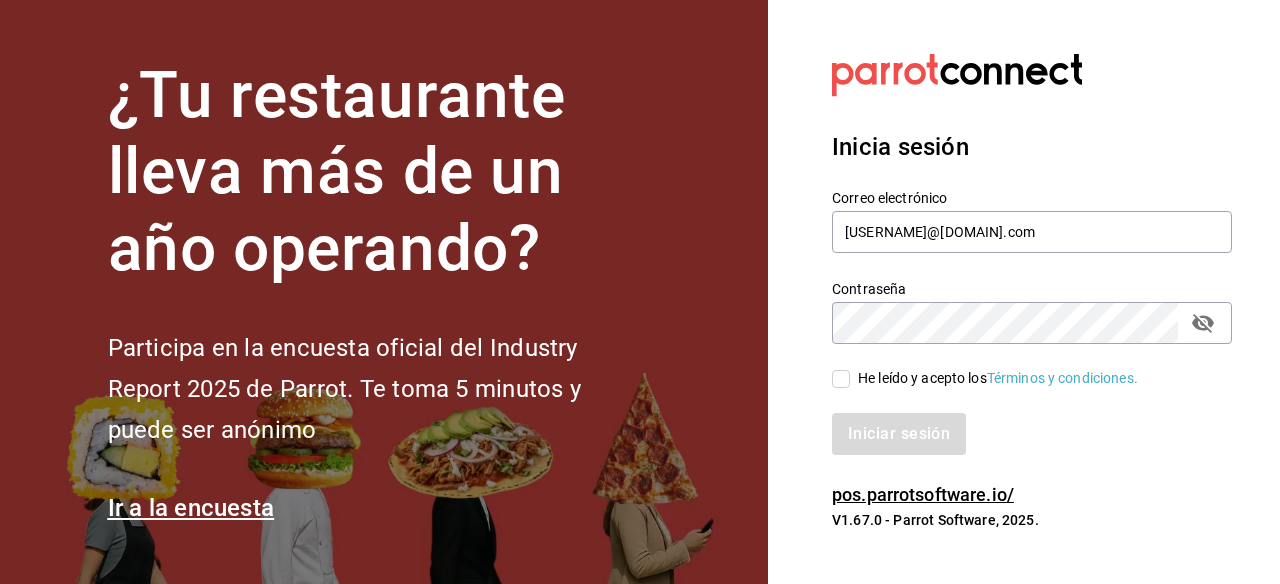click on "He leído y acepto los  Términos y condiciones." at bounding box center [841, 379] 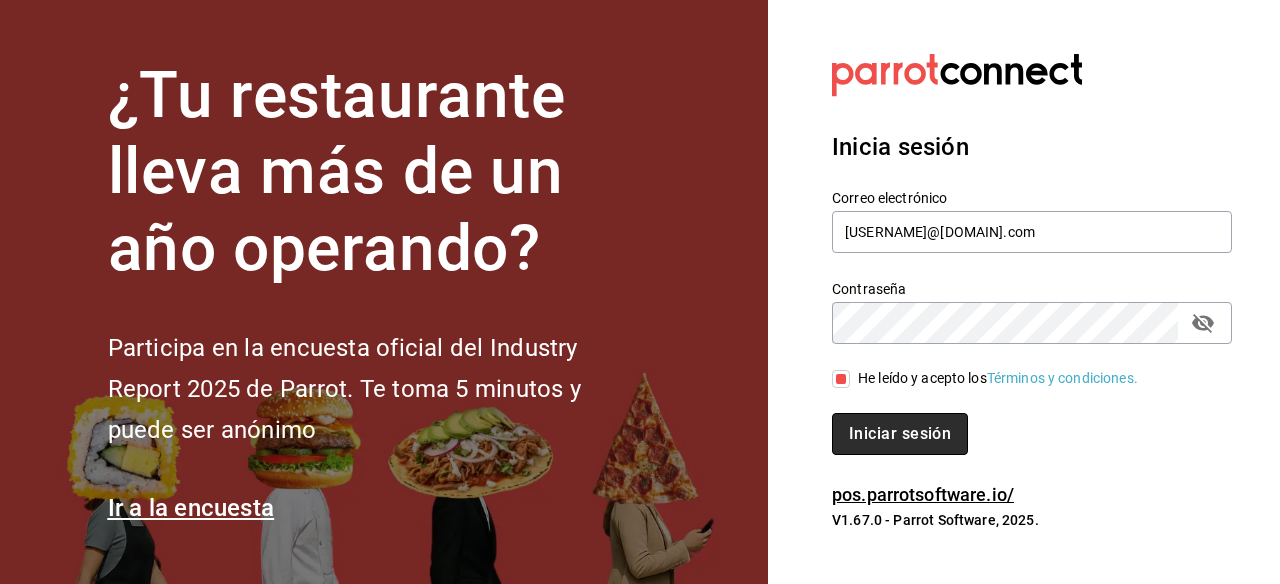 click on "Iniciar sesión" at bounding box center [900, 434] 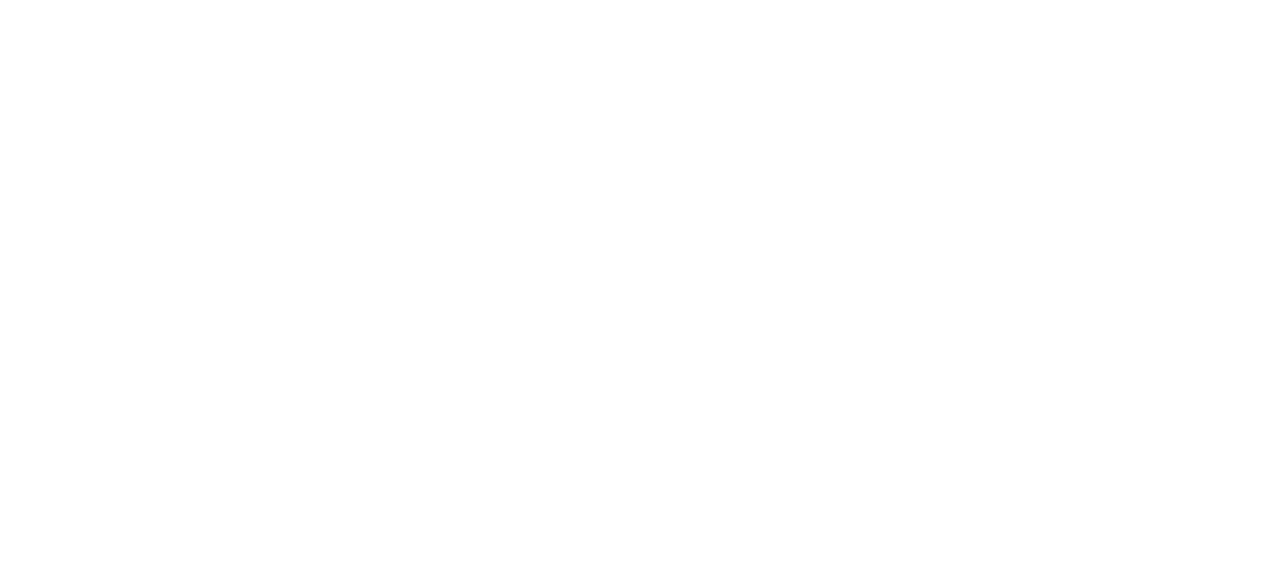 scroll, scrollTop: 0, scrollLeft: 0, axis: both 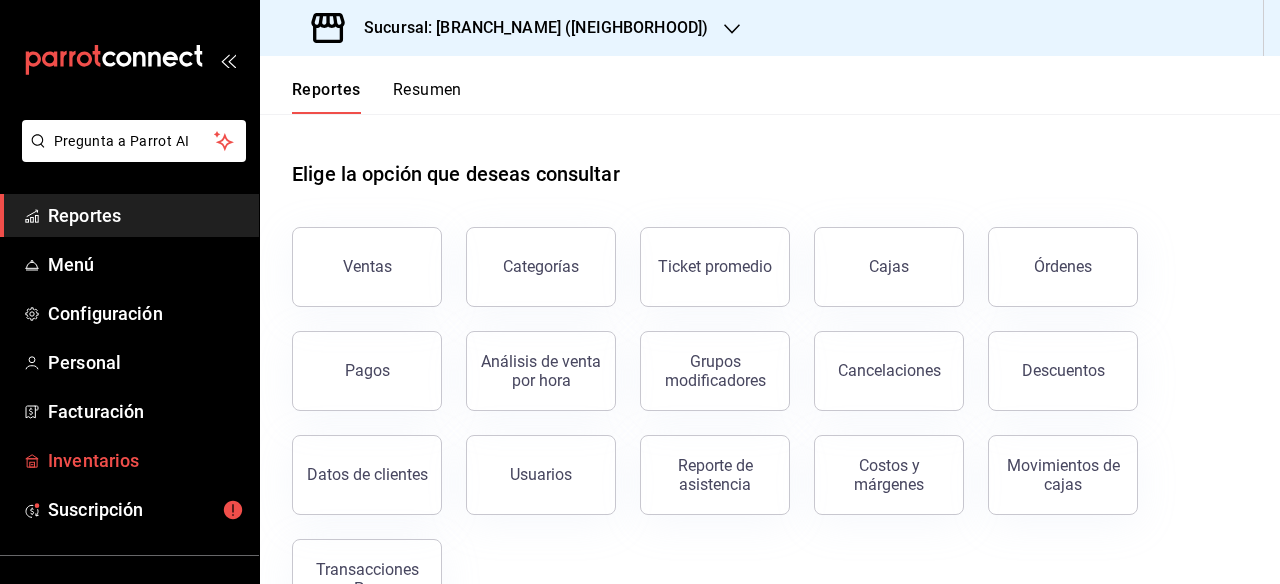 click on "Inventarios" at bounding box center (145, 460) 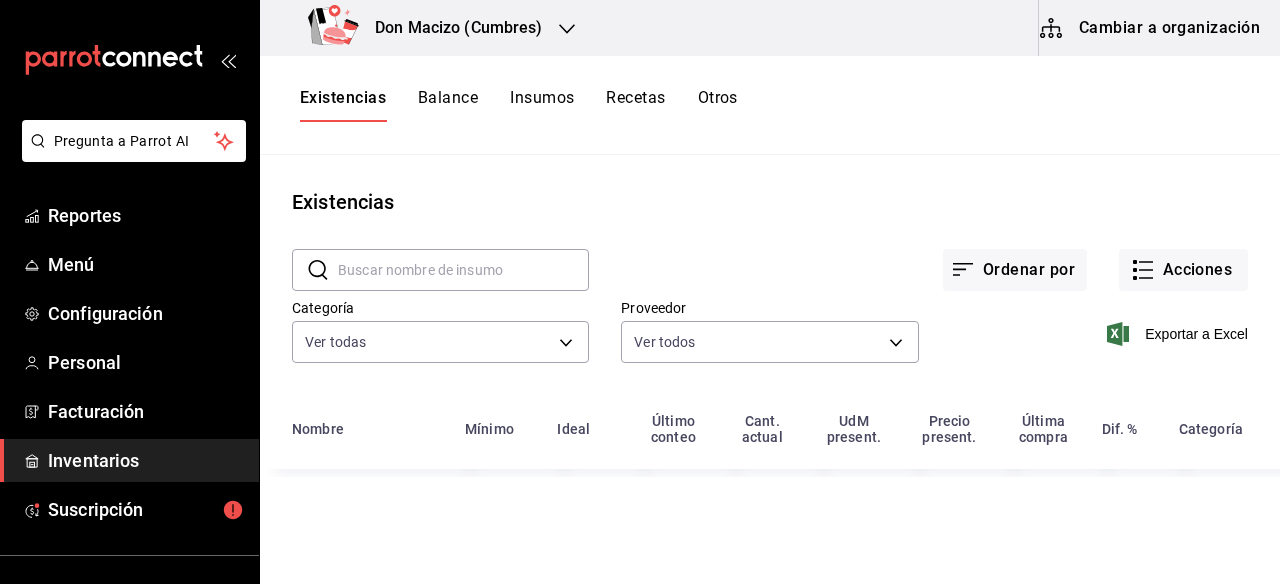 click on "Otros" at bounding box center [718, 105] 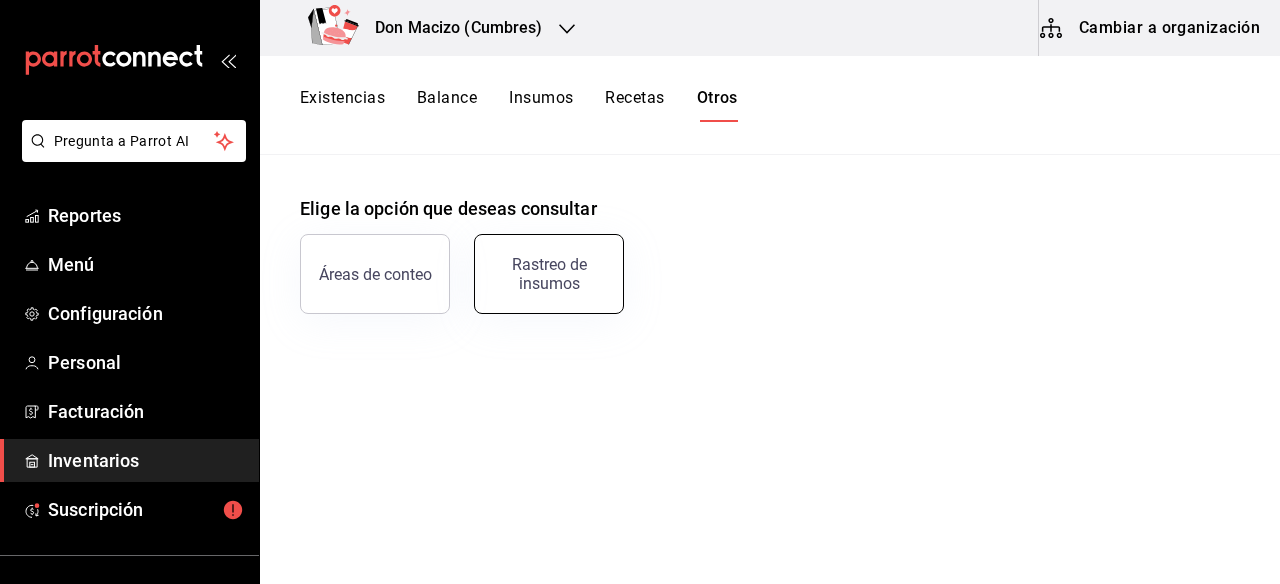 click on "Rastreo de insumos" at bounding box center [549, 274] 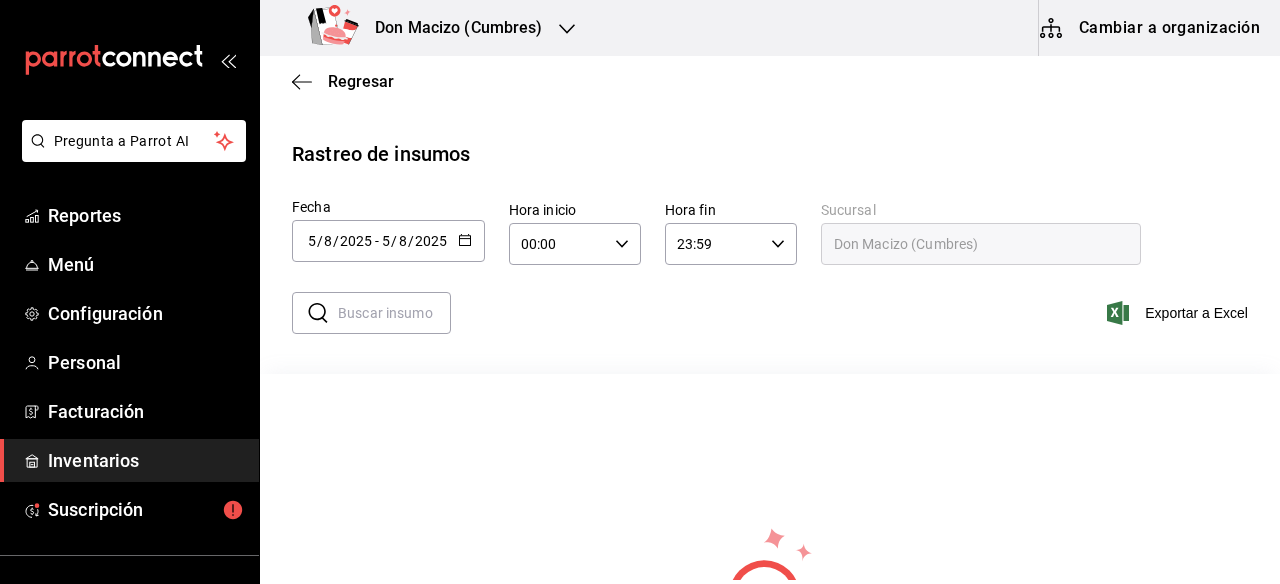 click at bounding box center (394, 313) 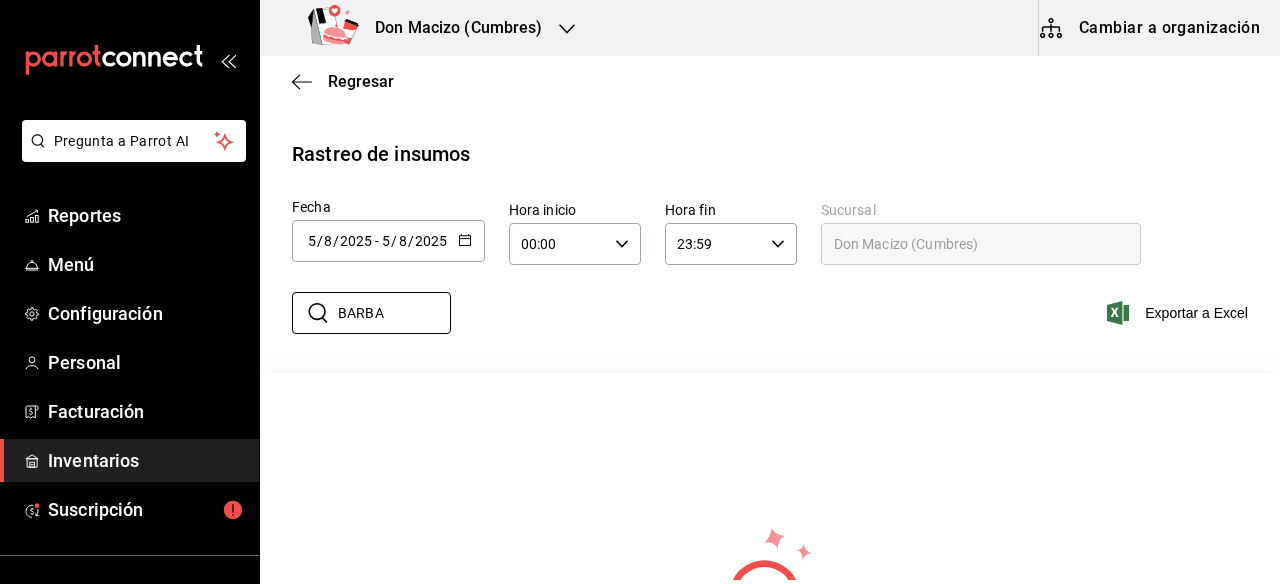 type on "BARBA" 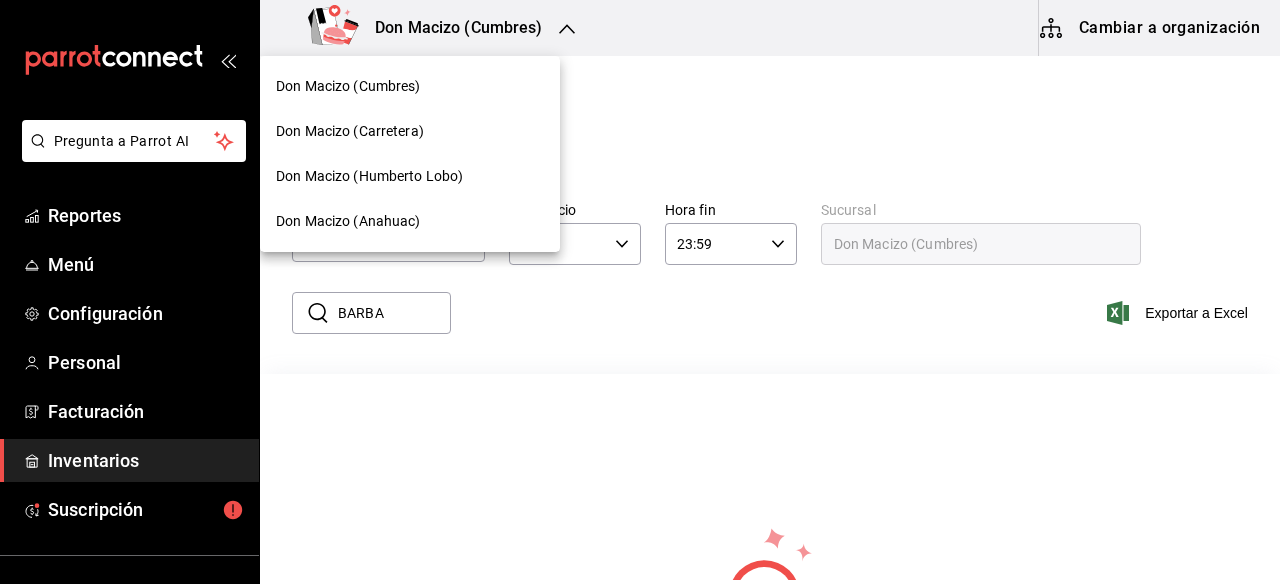 click on "Don Macizo (Humberto Lobo)" at bounding box center (369, 176) 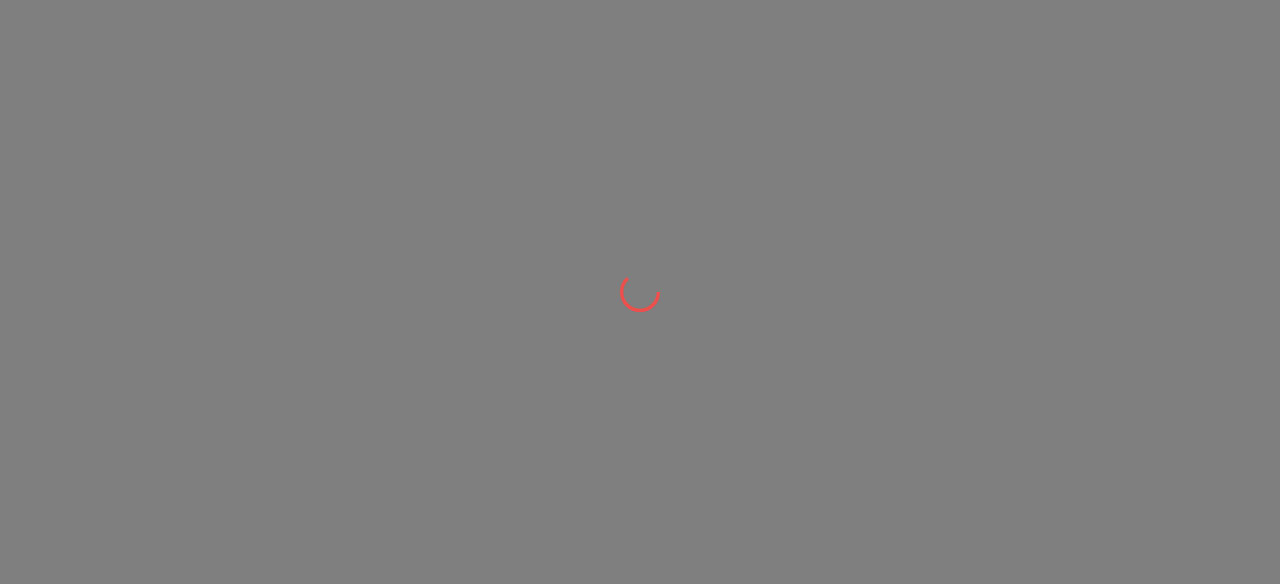 scroll, scrollTop: 0, scrollLeft: 0, axis: both 